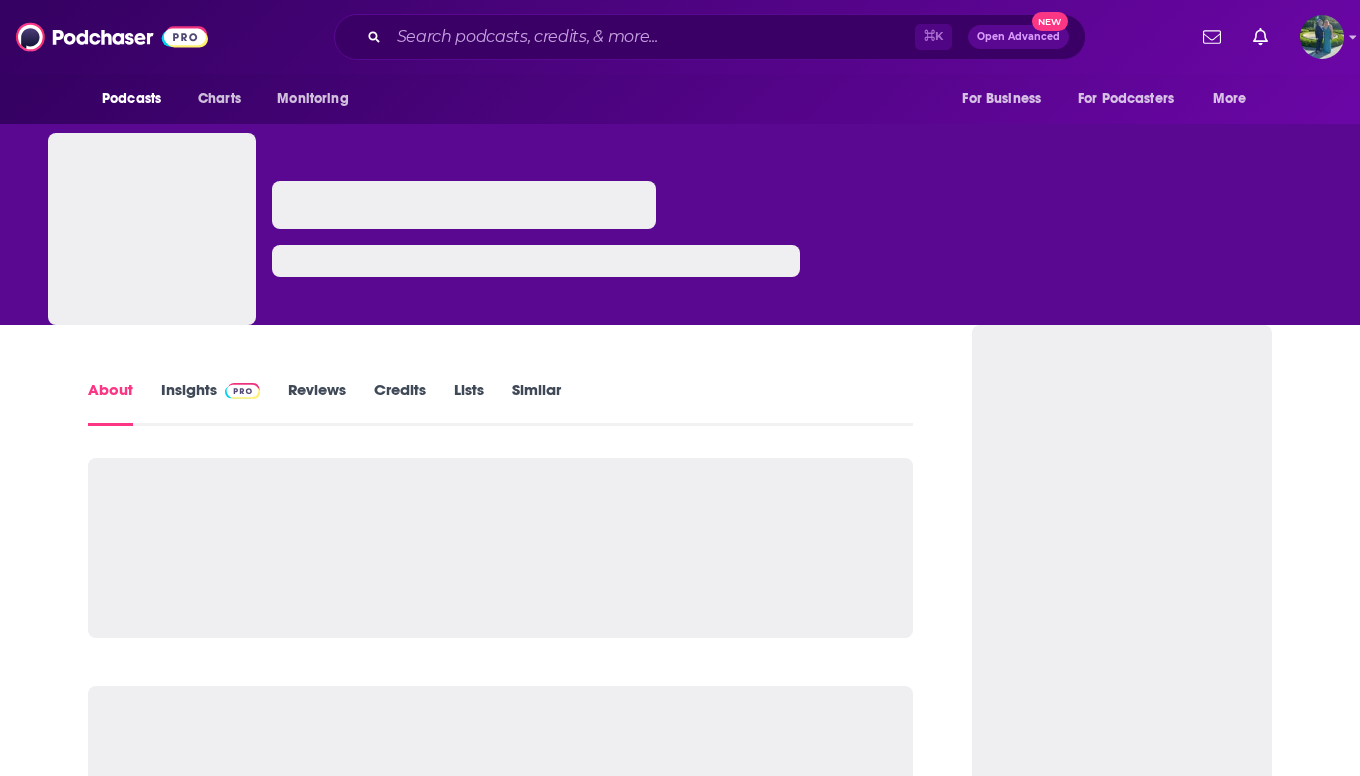 scroll, scrollTop: 0, scrollLeft: 0, axis: both 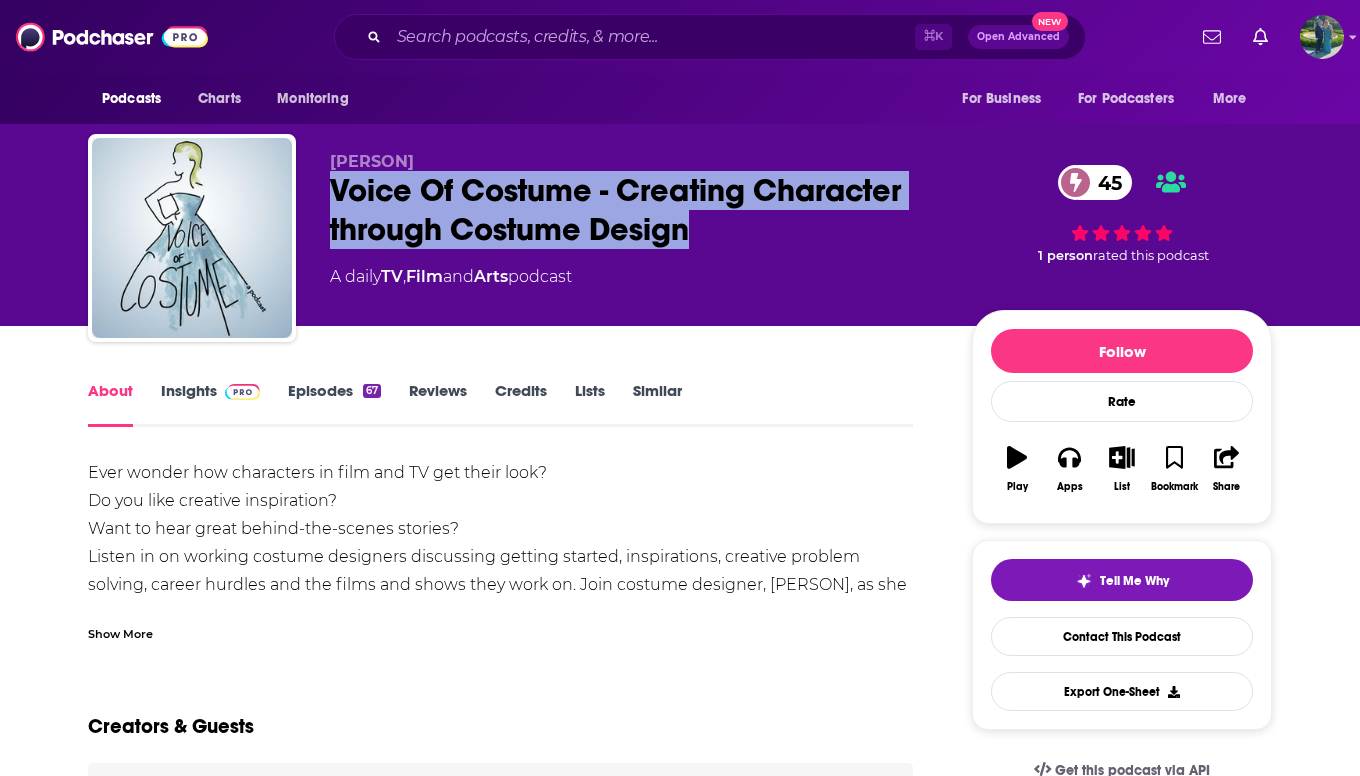 drag, startPoint x: 704, startPoint y: 228, endPoint x: 307, endPoint y: 194, distance: 398.45325 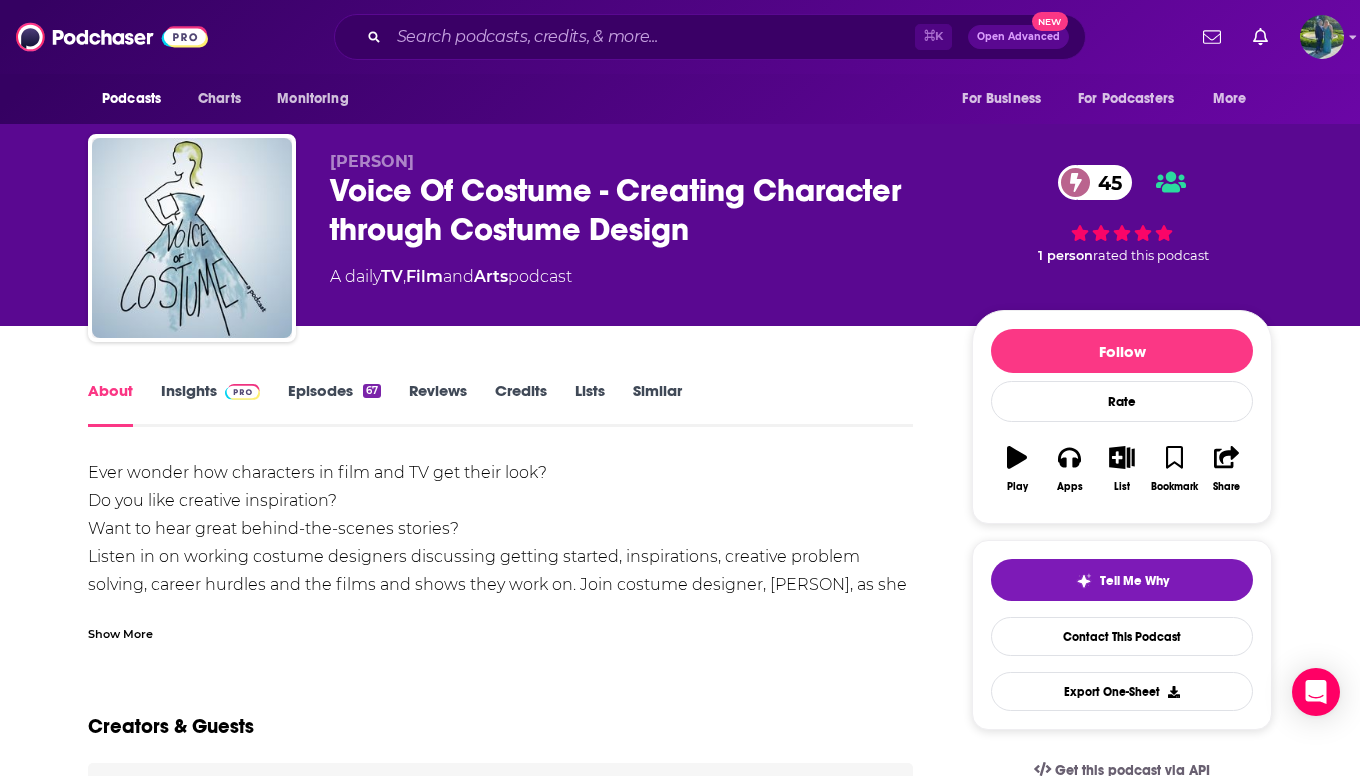 click on "Show More" at bounding box center [500, 626] 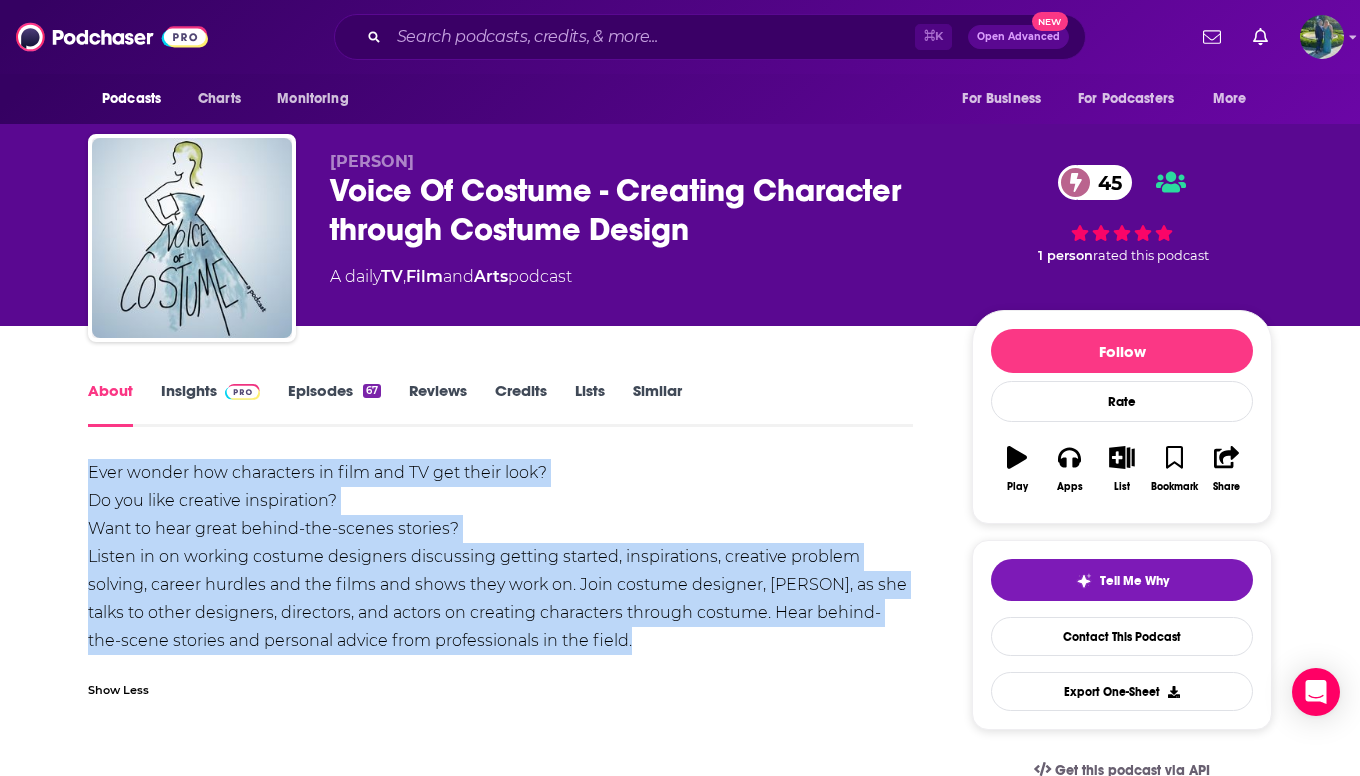drag, startPoint x: 182, startPoint y: 656, endPoint x: 88, endPoint y: 479, distance: 200.41208 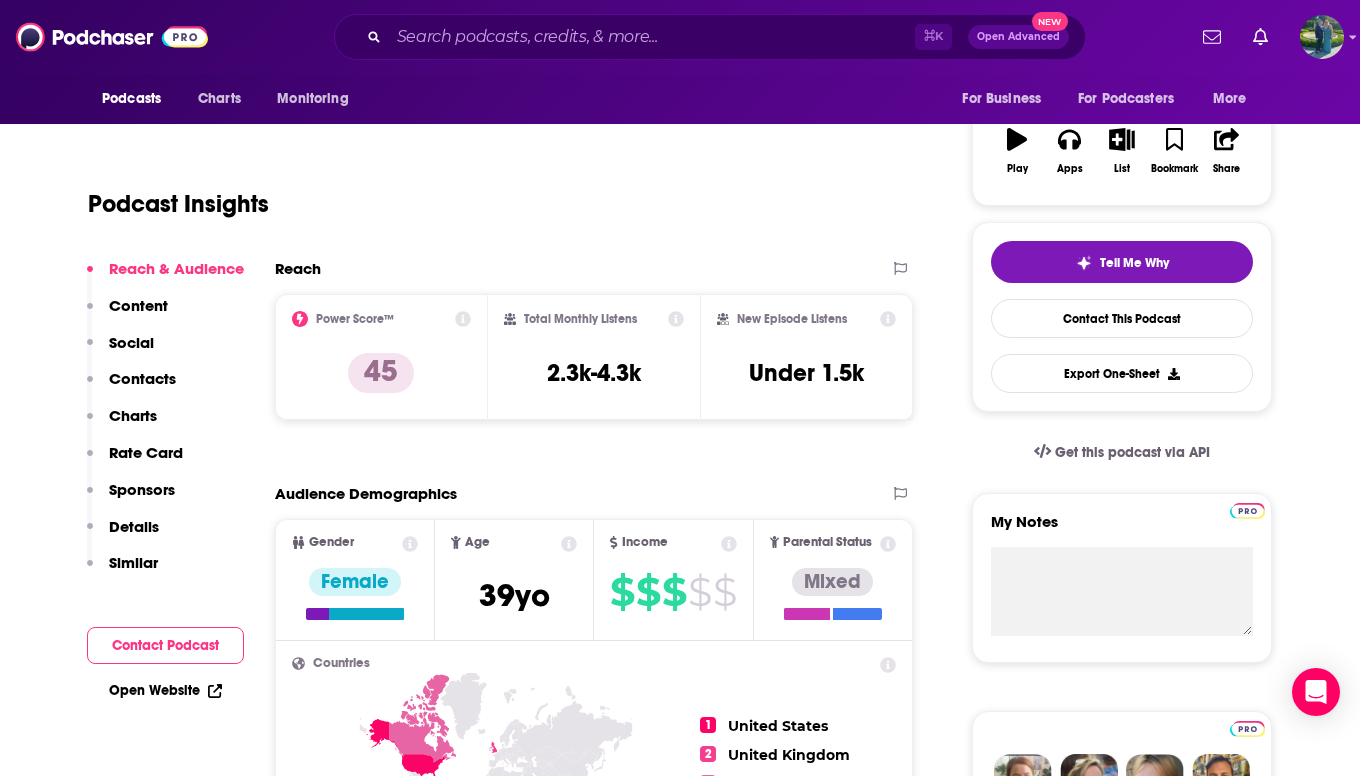 scroll, scrollTop: 329, scrollLeft: 0, axis: vertical 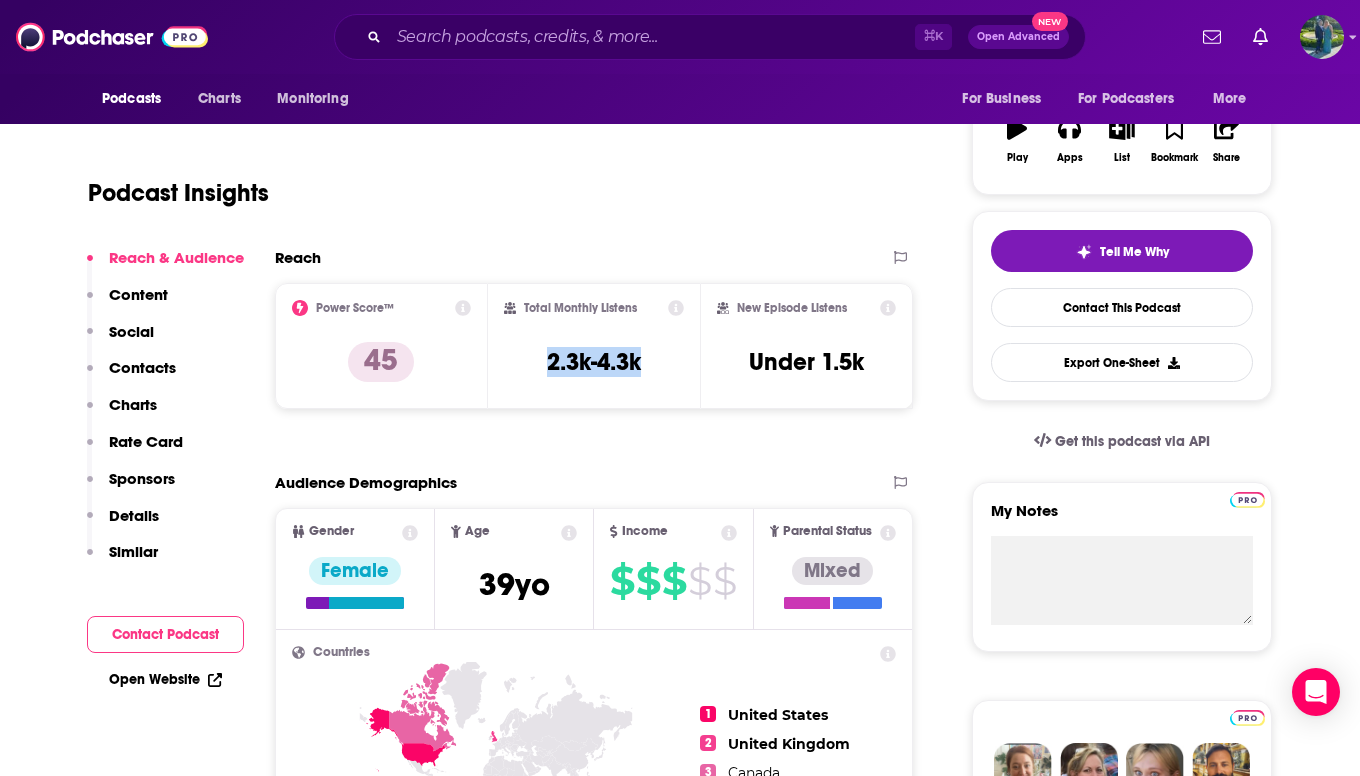 drag, startPoint x: 666, startPoint y: 367, endPoint x: 540, endPoint y: 366, distance: 126.00397 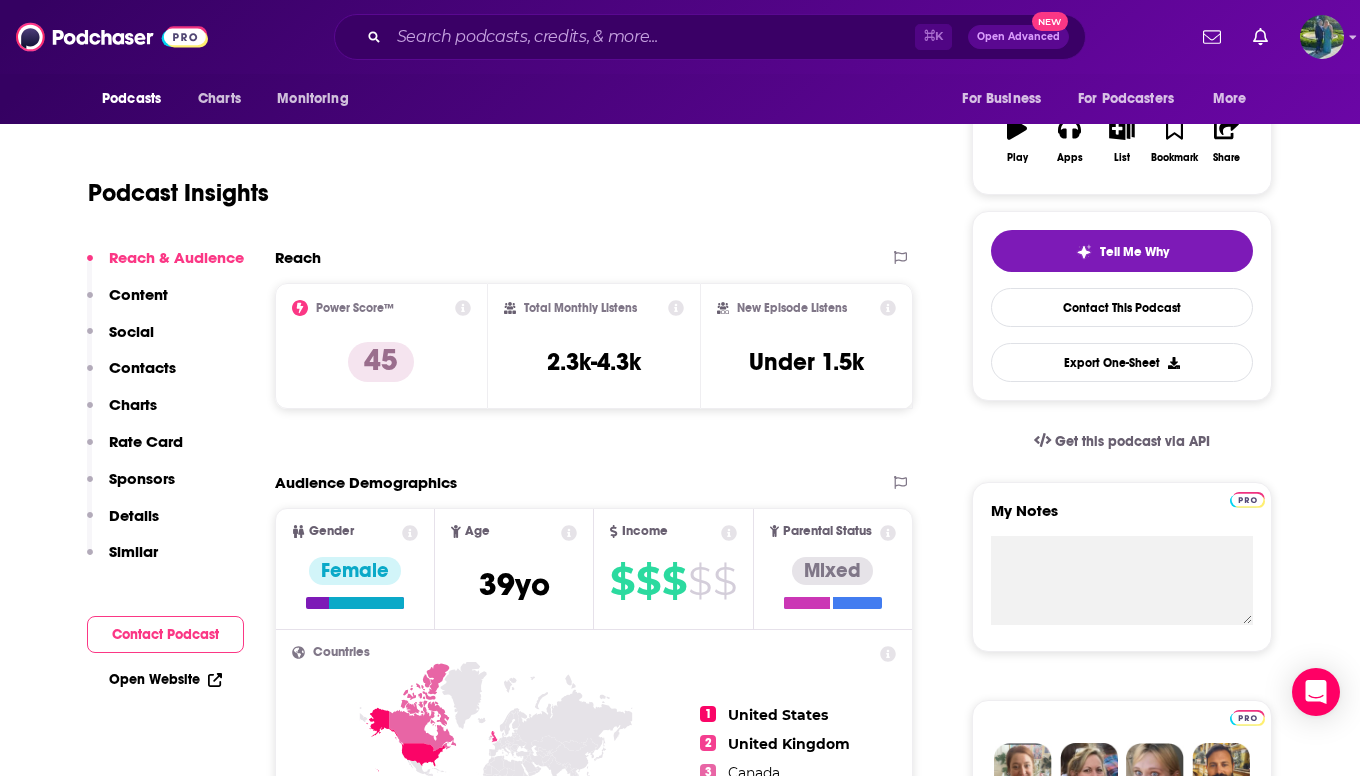 click on "Reach Power Score™ 45 Total Monthly Listens 2.3k-4.3k New Episode Listens Under 1.5k Export One-Sheet Audience Demographics Gender Female Age 39 yo Income $ $ $ $ $ Parental Status Mixed Countries 1 United States 2 United Kingdom 3 Canada 4 Australia Top Cities London , [CITY], [STATE] , [CITY], [STATE] , Manchester , Birmingham Interests Education , Movies and Tv - Movies , Society - Work , Movies and Tv , Television & Film , Pets Jobs Directors , Designers , Authors/Writers , Journalists/Reporters , Editors , Principals/Owners Ethnicities White / Caucasian , Hispanic , Asian , African American Show More Content Political Skew Neutral/Mixed Socials This podcast does not have social handles yet. Contacts   RSS   Podcast Email [EMAIL] [EMAIL] That's all there is! Charts All Charts All Categories All Countries This podcast isn't ranking on any Apple or Spotify charts today. Estimated Rate Card Placement Cost Pre -roll Ads played  . $ 1  -" at bounding box center (594, 5327) 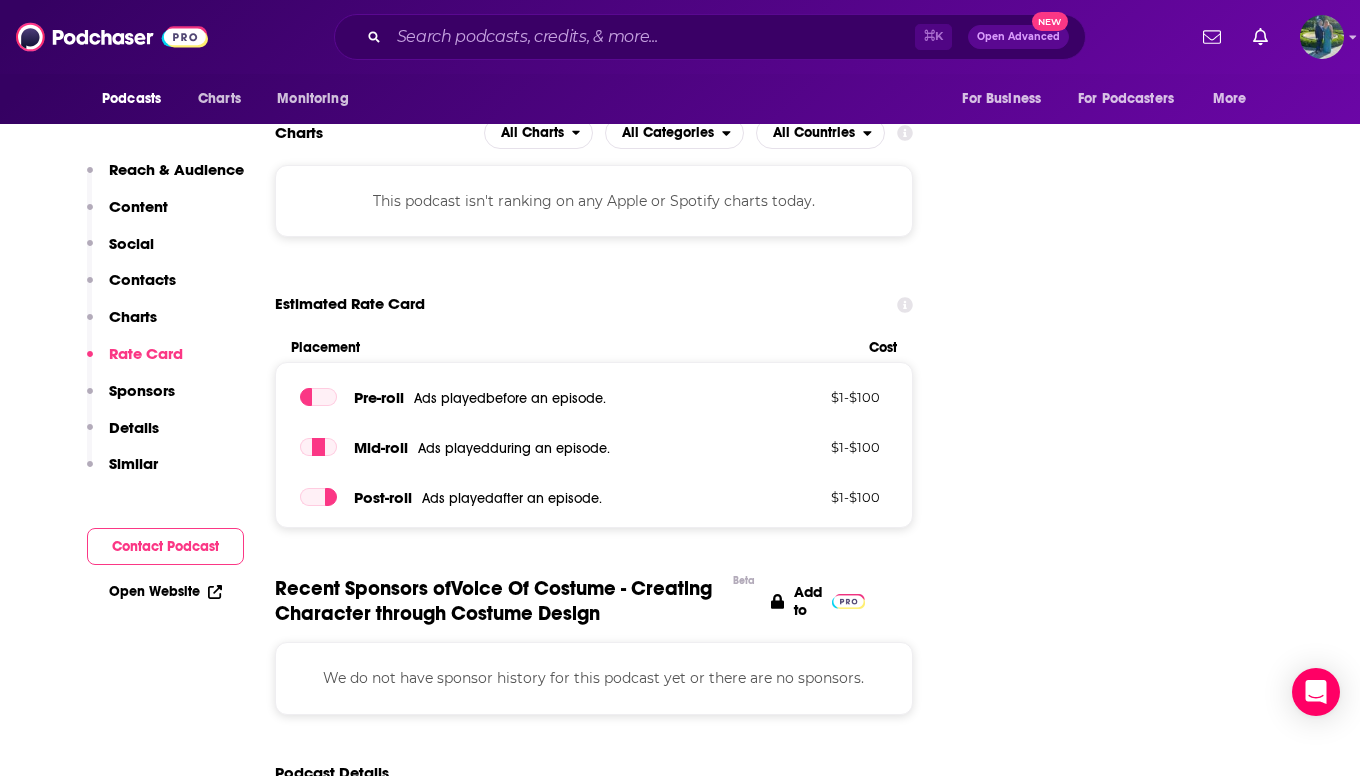 scroll, scrollTop: 0, scrollLeft: 0, axis: both 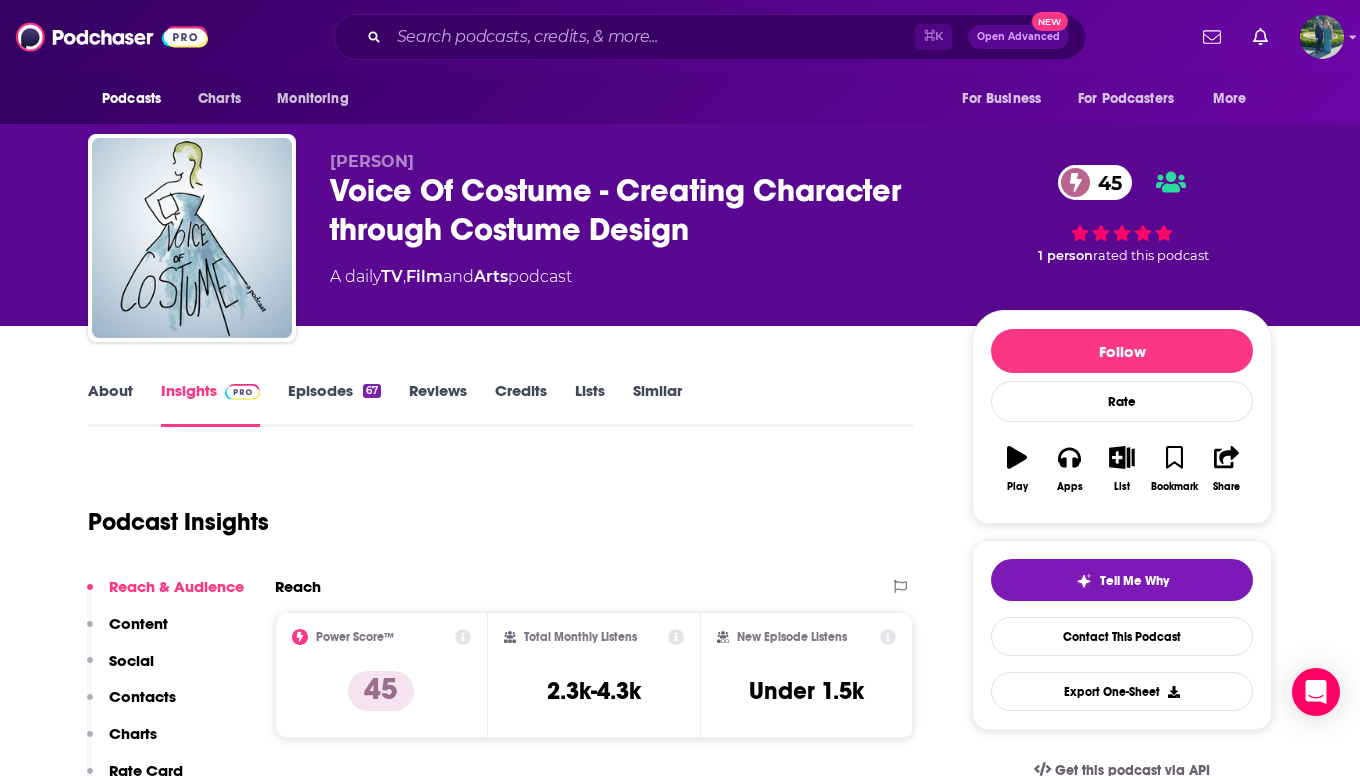 click on "Episodes 67" at bounding box center [334, 404] 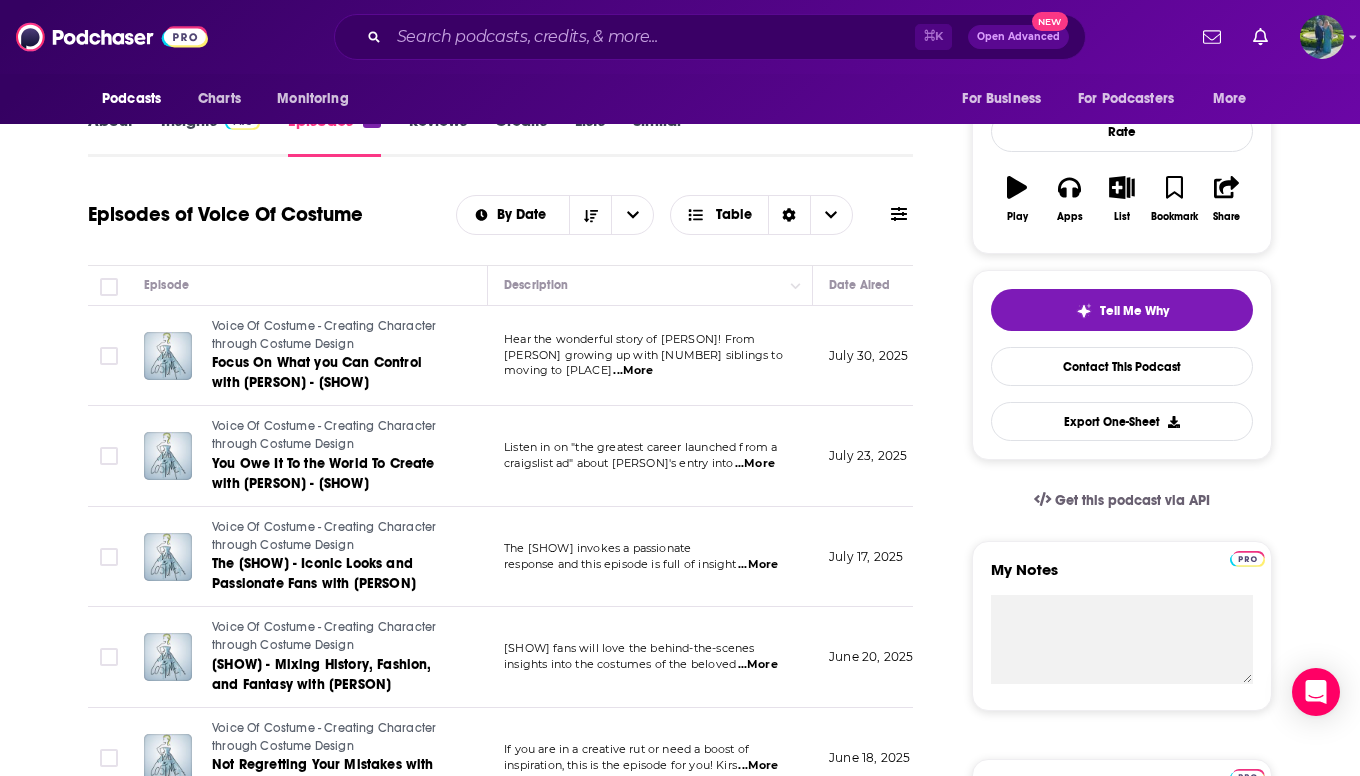 scroll, scrollTop: 271, scrollLeft: 0, axis: vertical 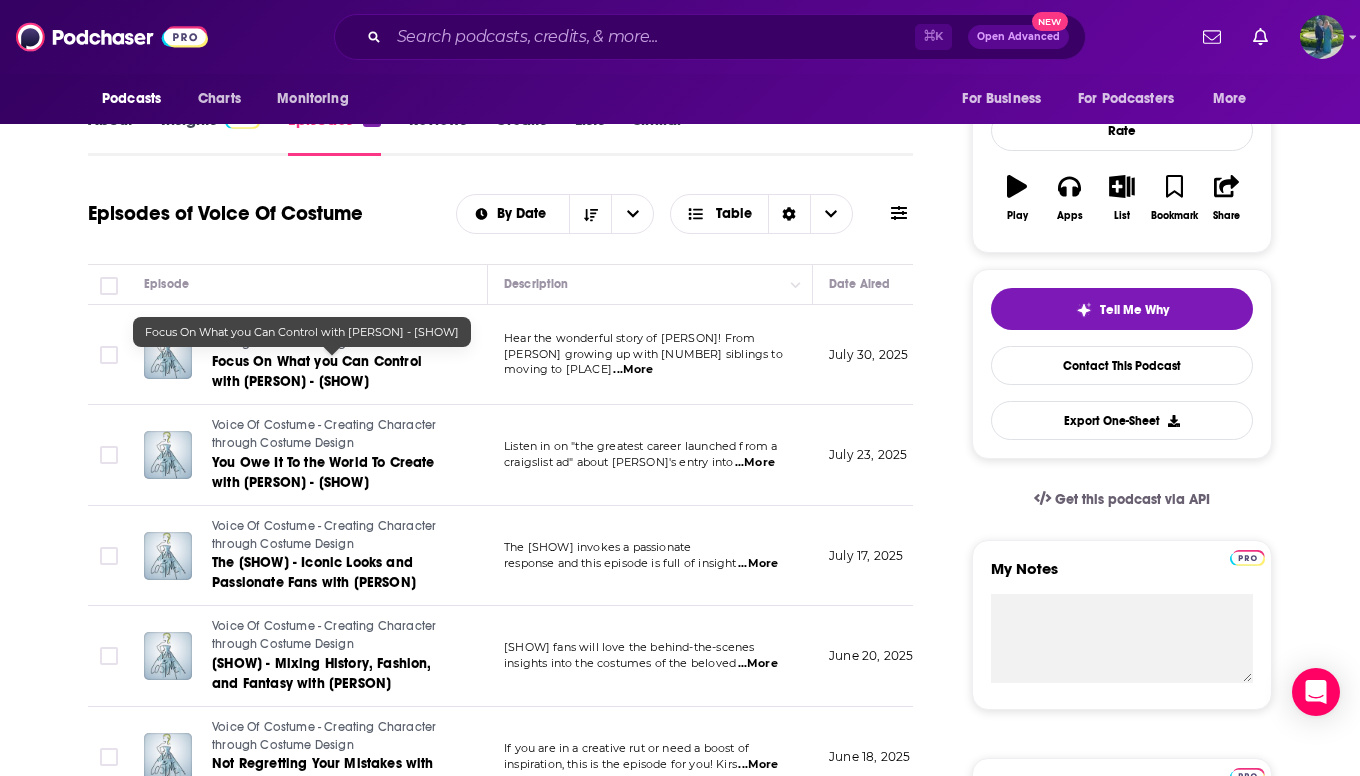 click on "Focus On What you Can Control with [PERSON] - [SHOW]" at bounding box center (317, 371) 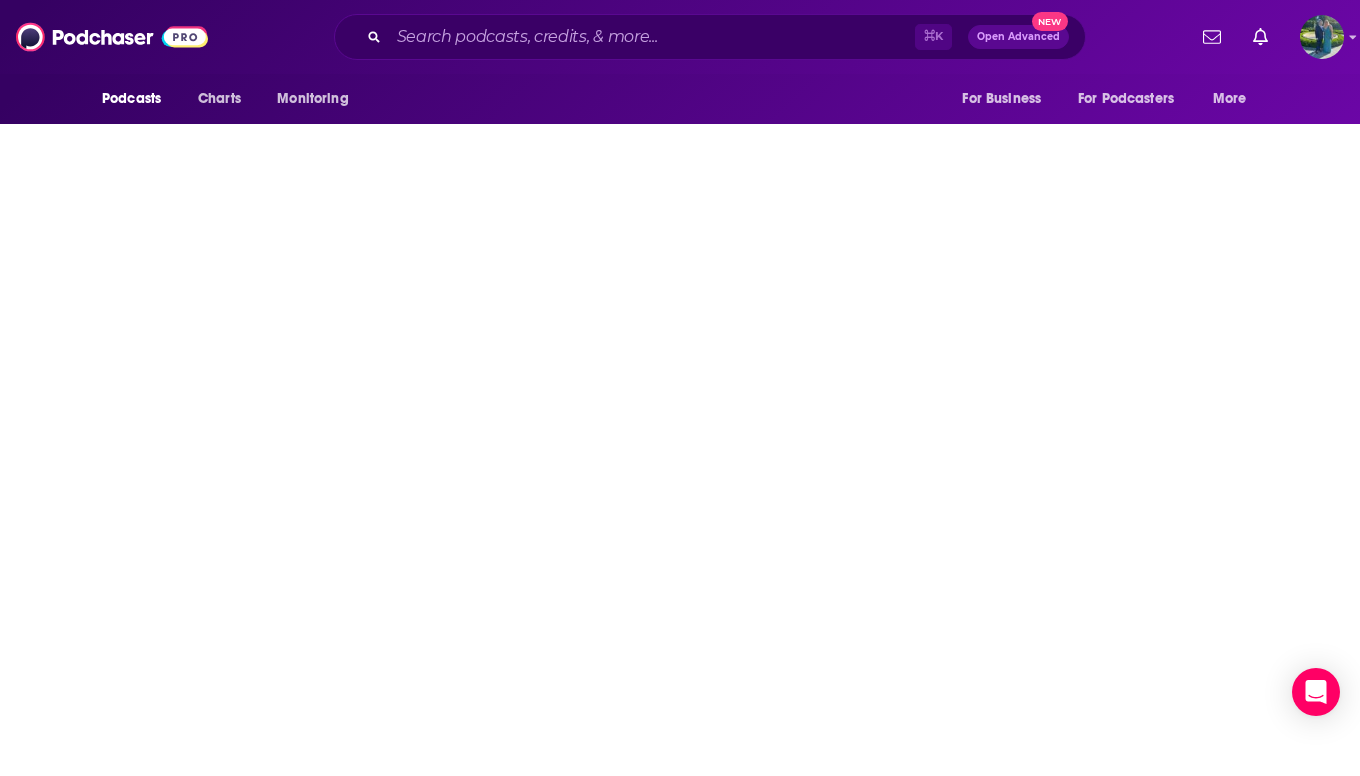 scroll, scrollTop: 0, scrollLeft: 0, axis: both 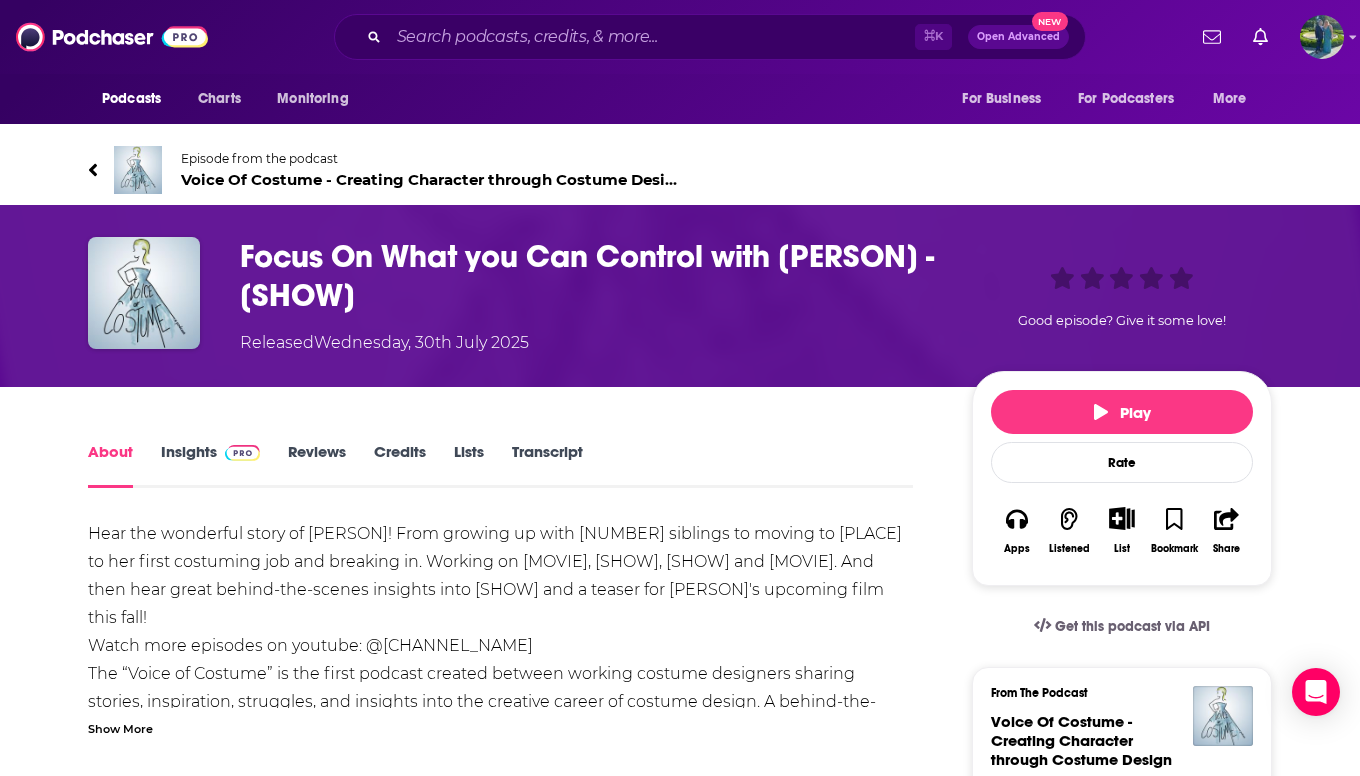 drag, startPoint x: 547, startPoint y: 298, endPoint x: 793, endPoint y: 257, distance: 249.39326 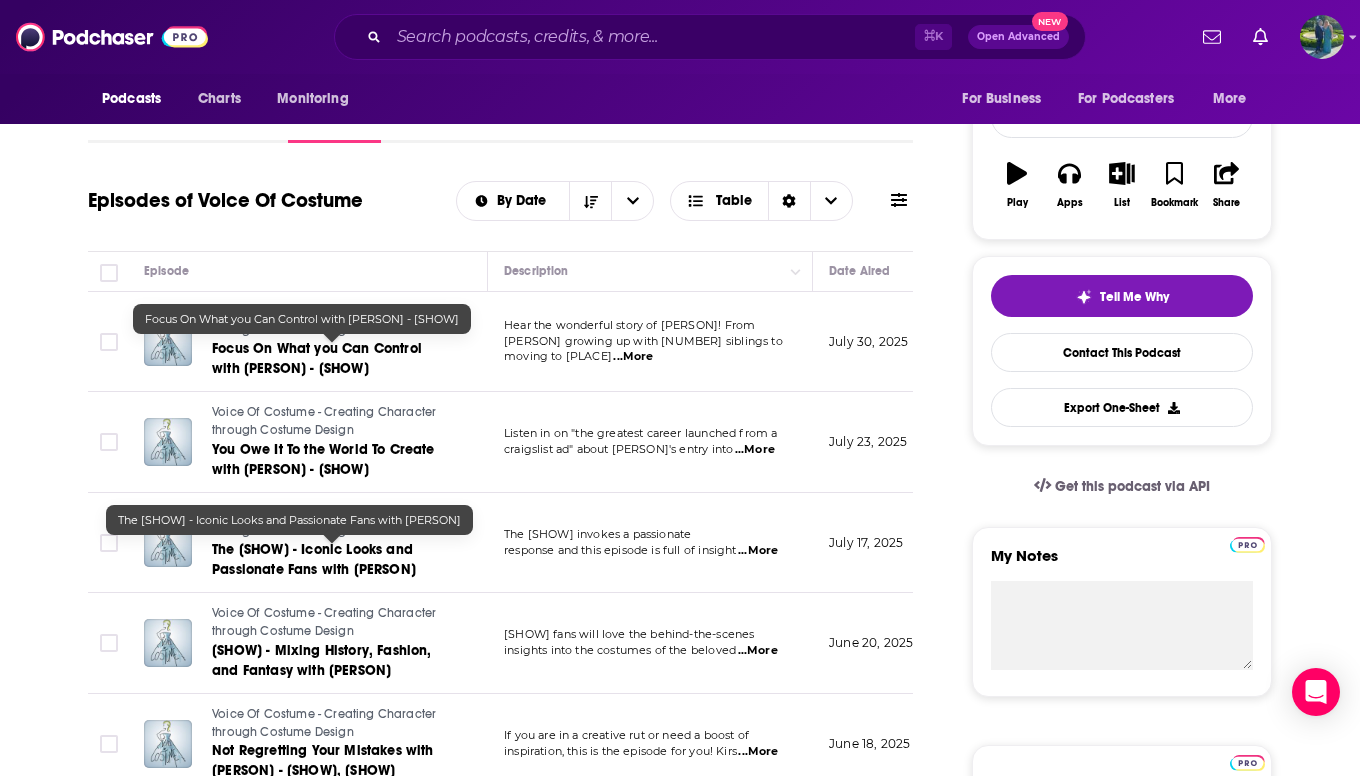 scroll, scrollTop: 285, scrollLeft: 0, axis: vertical 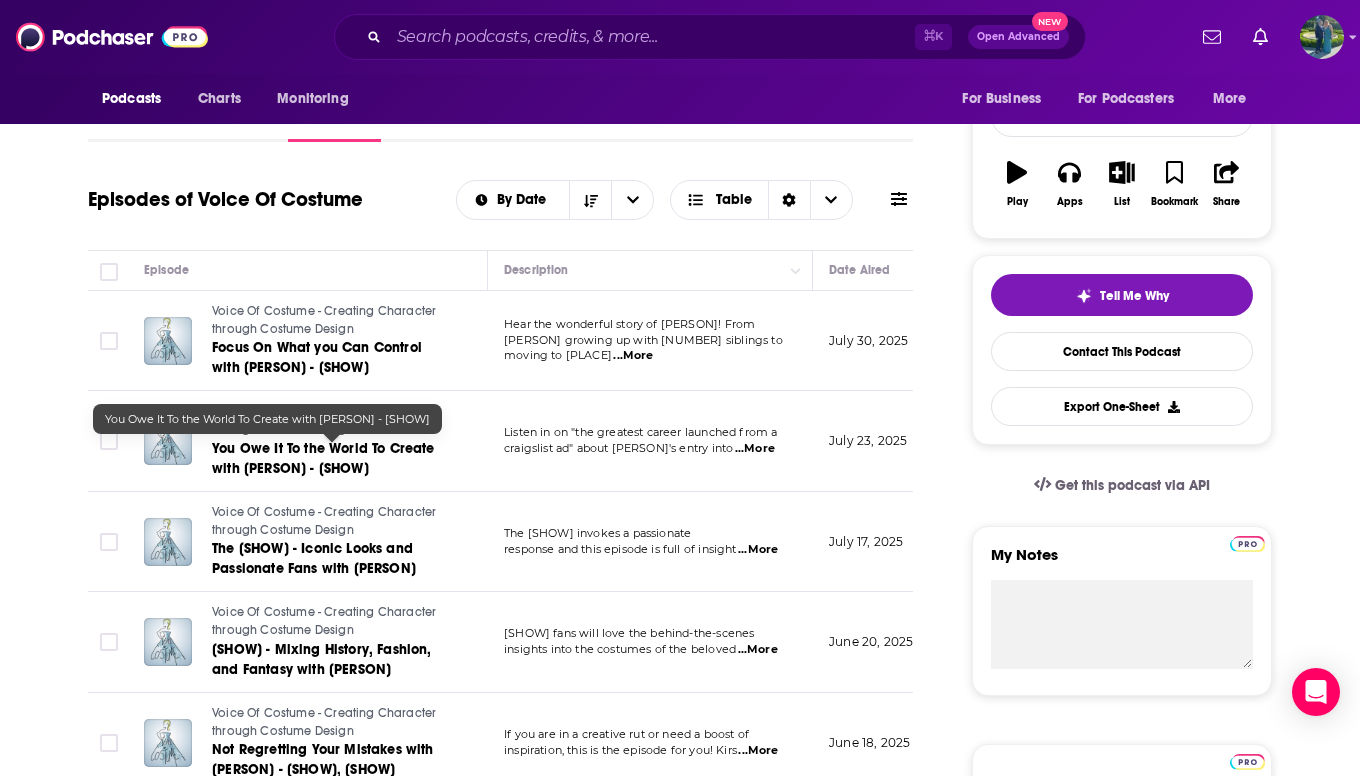 click on "You Owe It To the World To Create with [PERSON] - [SHOW]" at bounding box center [323, 458] 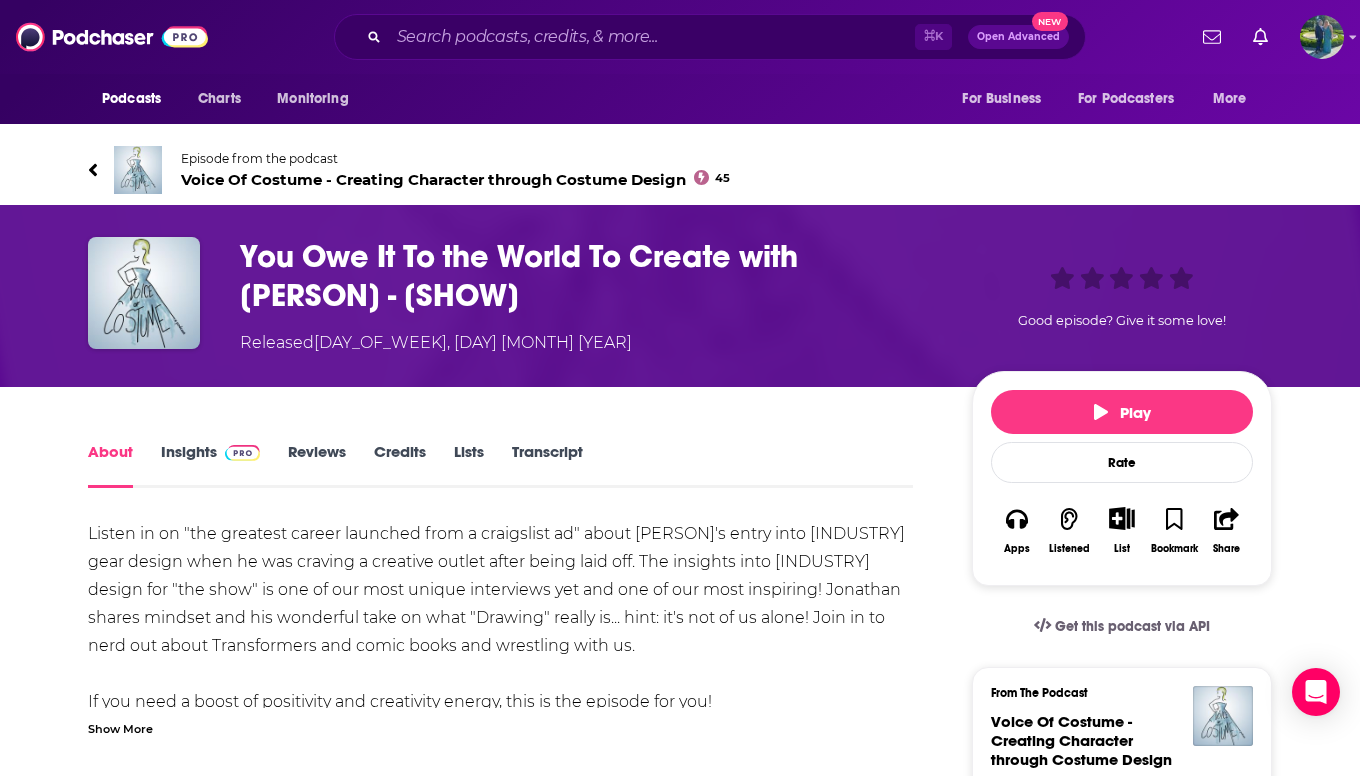 drag, startPoint x: 889, startPoint y: 298, endPoint x: 239, endPoint y: 299, distance: 650.0008 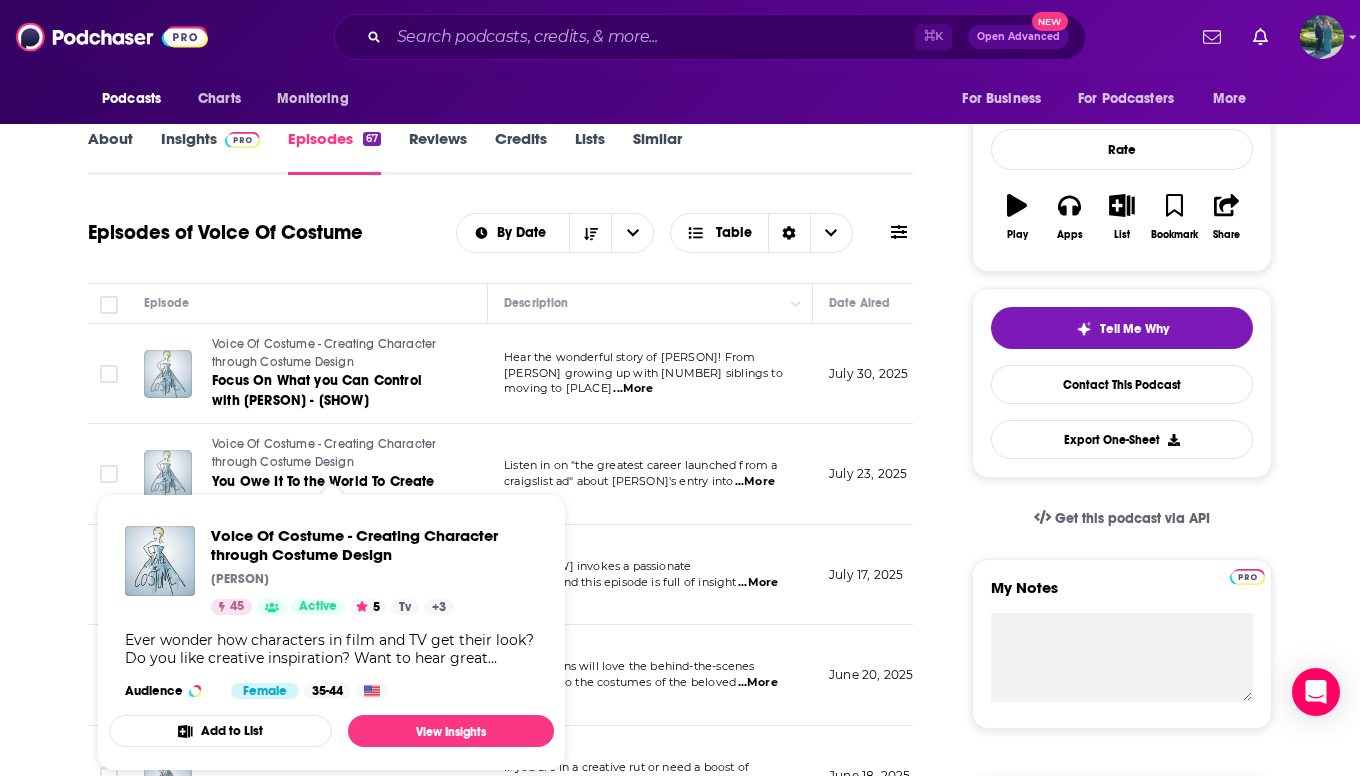 scroll, scrollTop: 257, scrollLeft: 0, axis: vertical 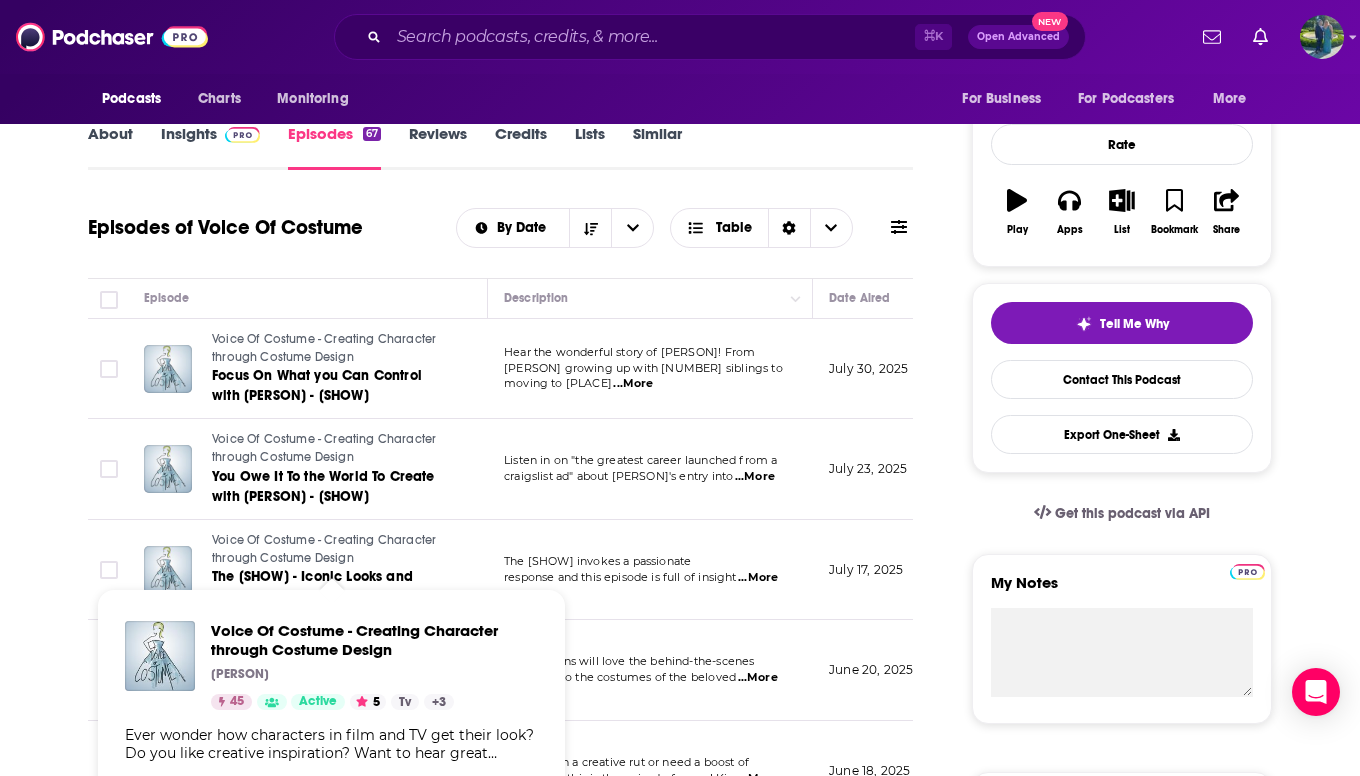 click on "Voice Of Costume - Creating Character through Costume Design" at bounding box center (324, 549) 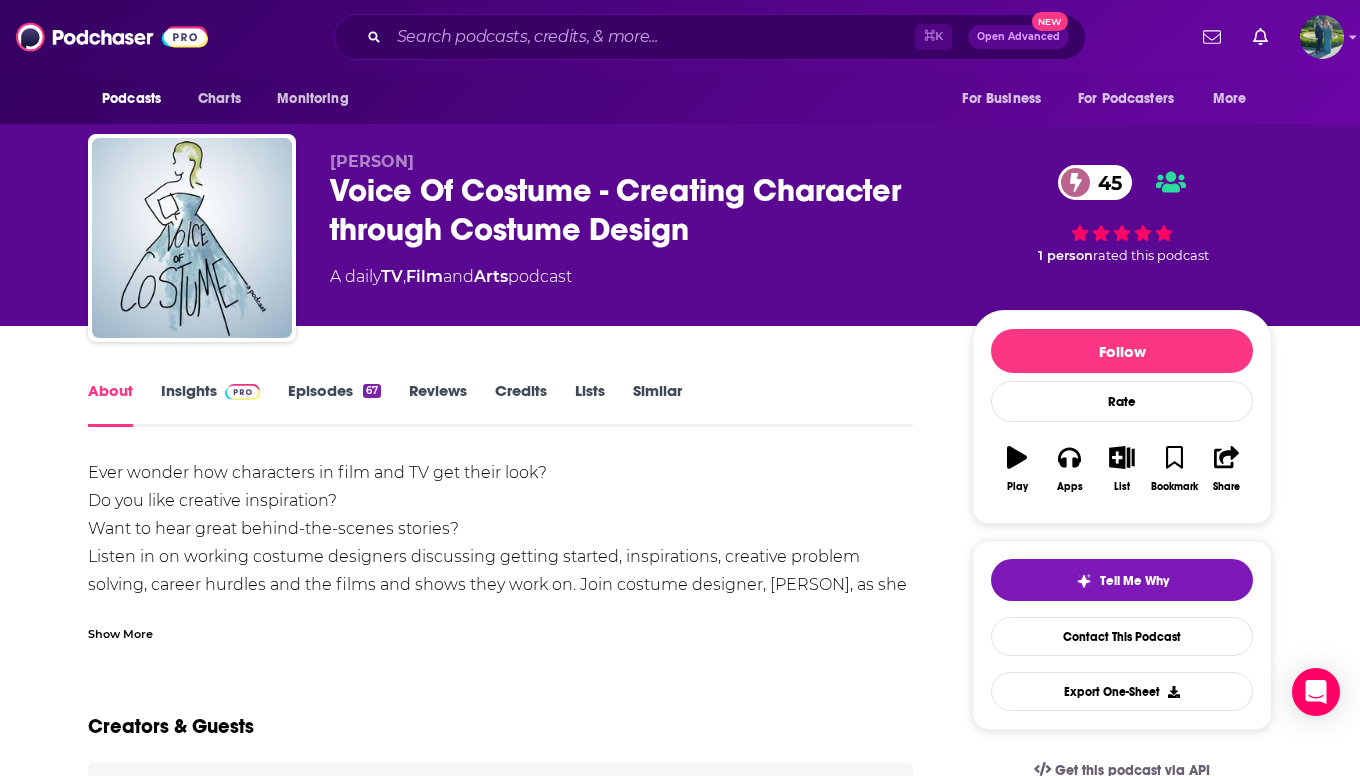 click on "Insights" at bounding box center [210, 404] 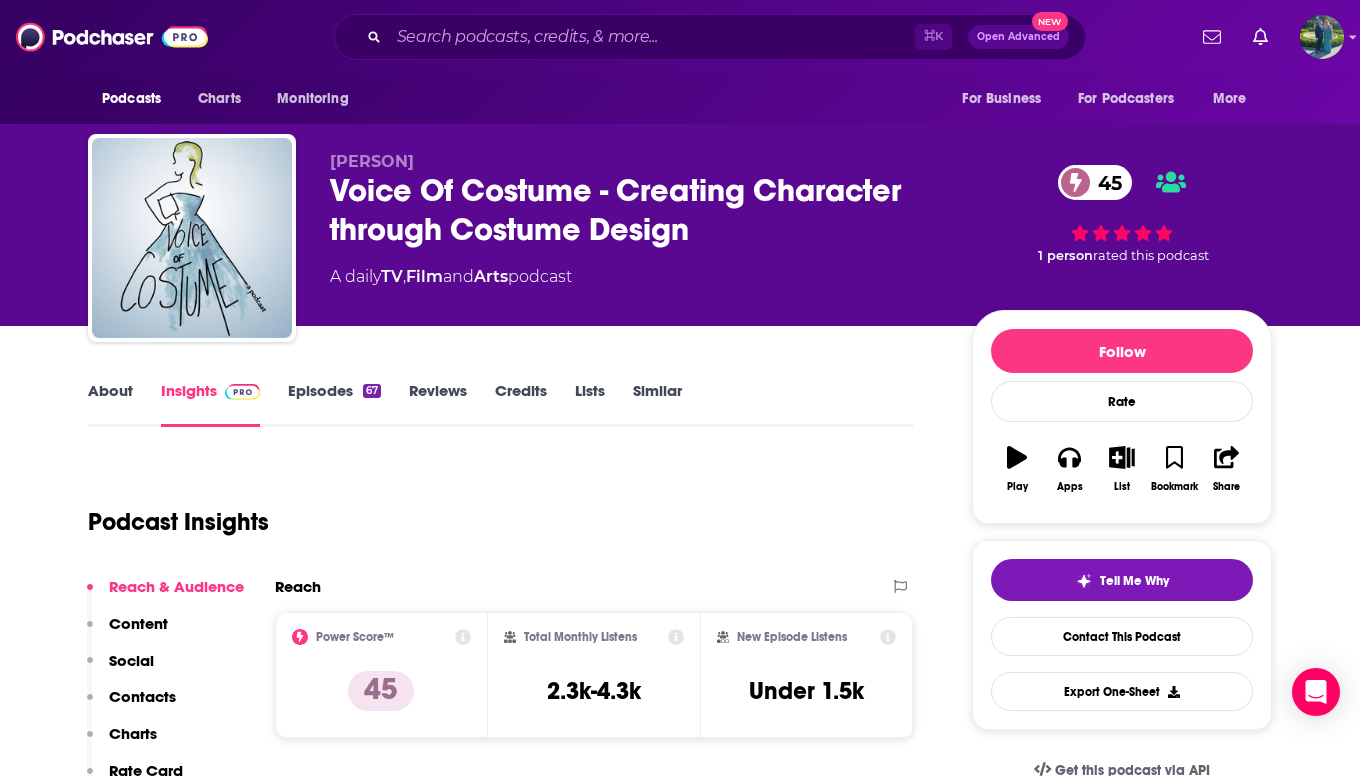 click on "Episodes 67" at bounding box center [334, 404] 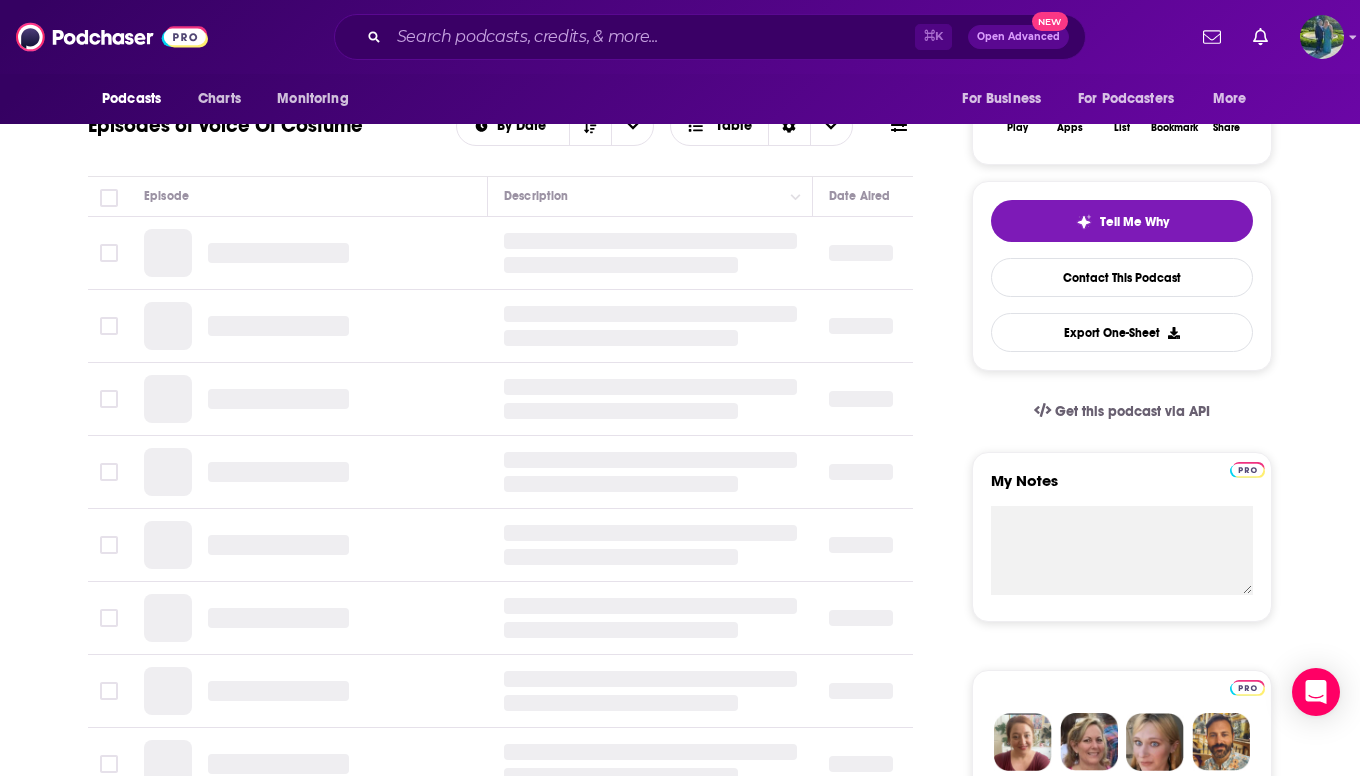 scroll, scrollTop: 361, scrollLeft: 0, axis: vertical 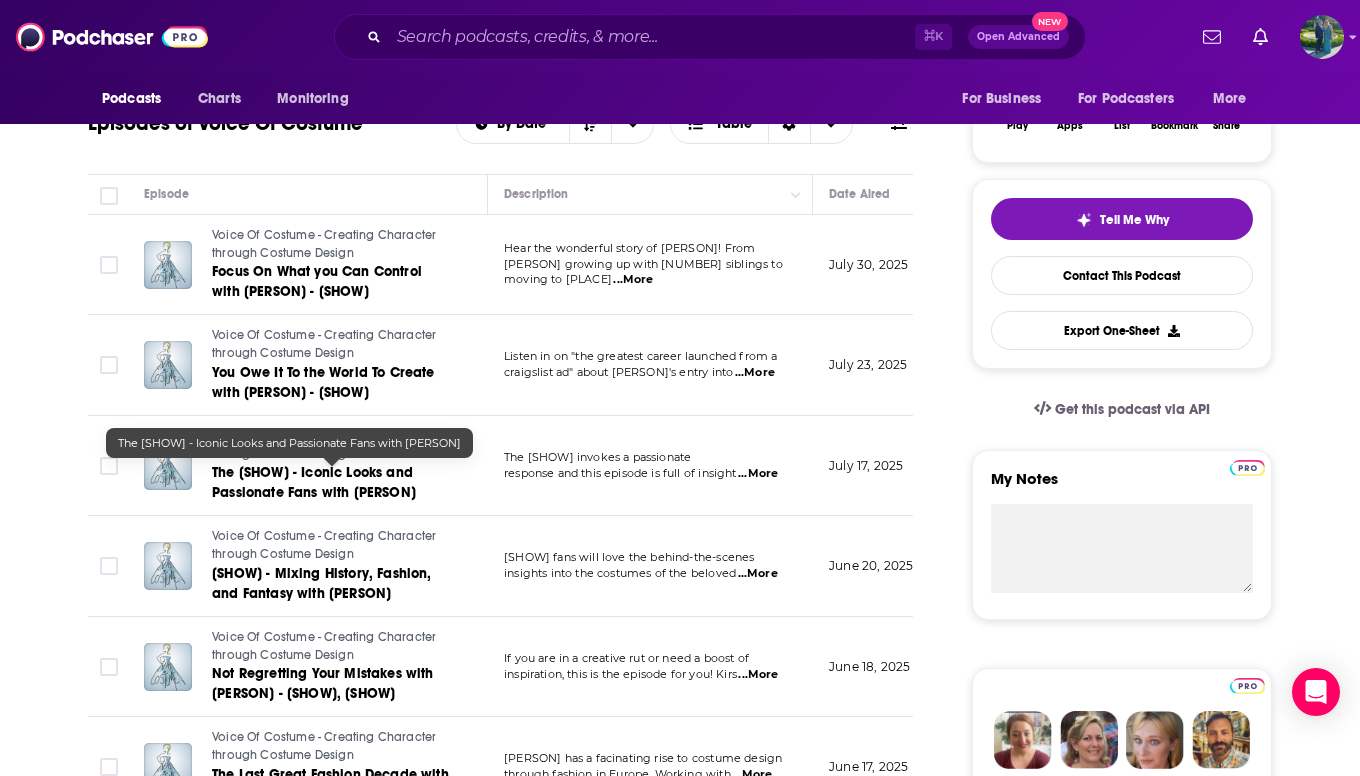 click on "The [SHOW] - Iconic Looks and Passionate Fans with [PERSON]" at bounding box center [332, 483] 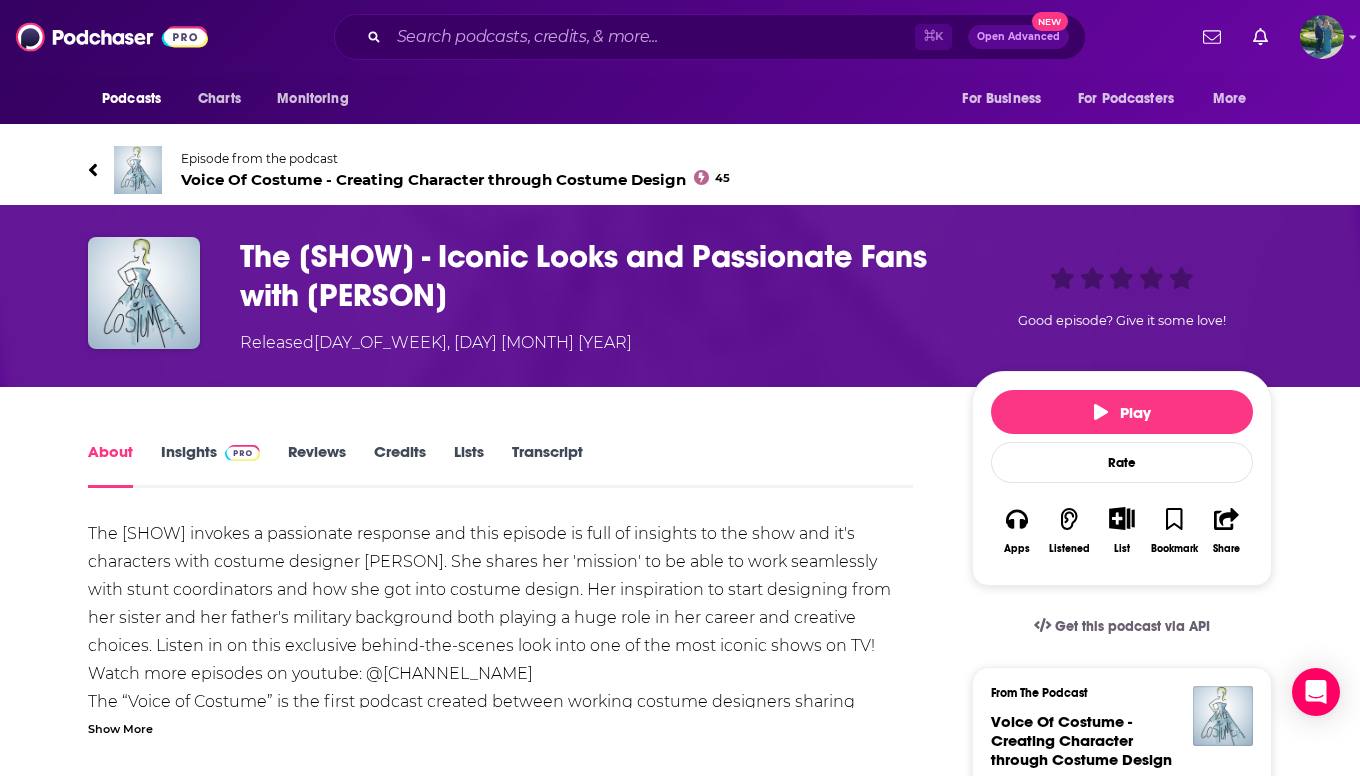 drag, startPoint x: 799, startPoint y: 302, endPoint x: 743, endPoint y: 302, distance: 56 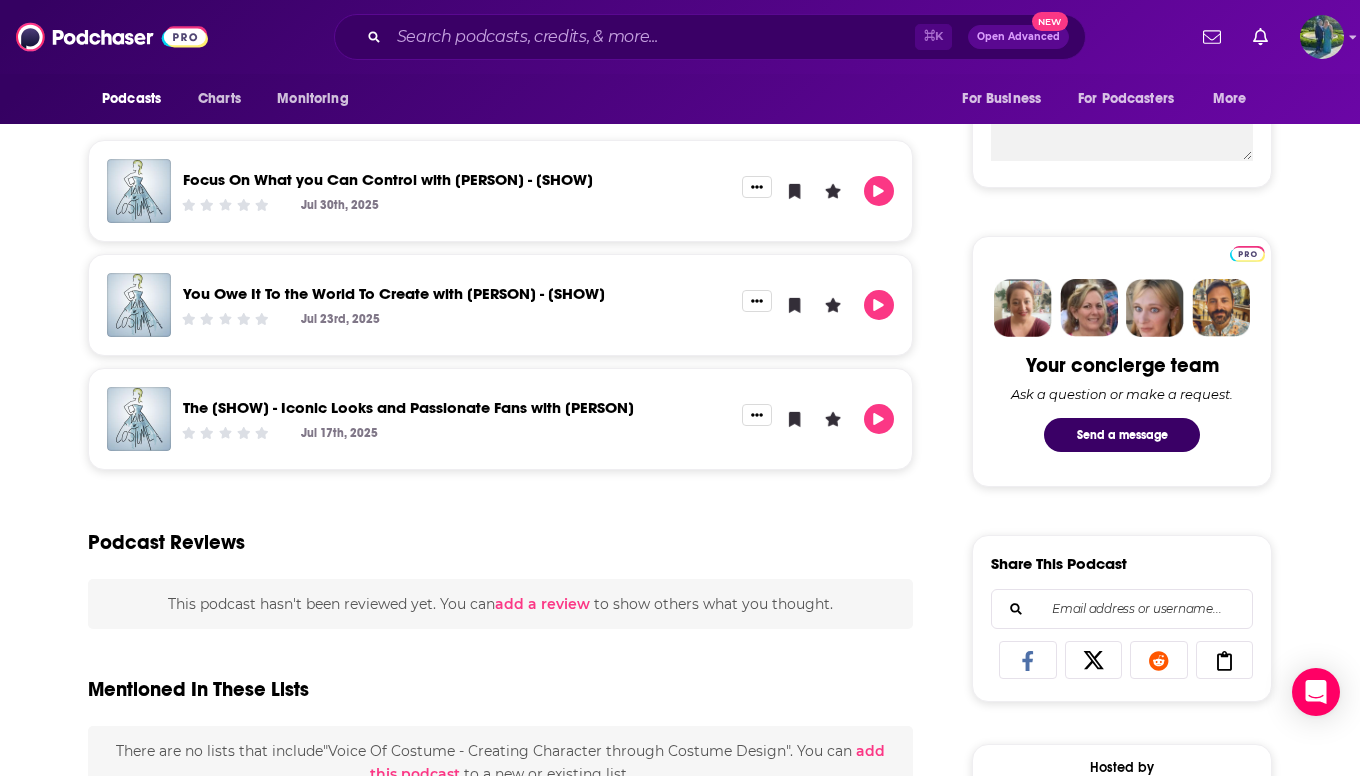 scroll, scrollTop: 794, scrollLeft: 0, axis: vertical 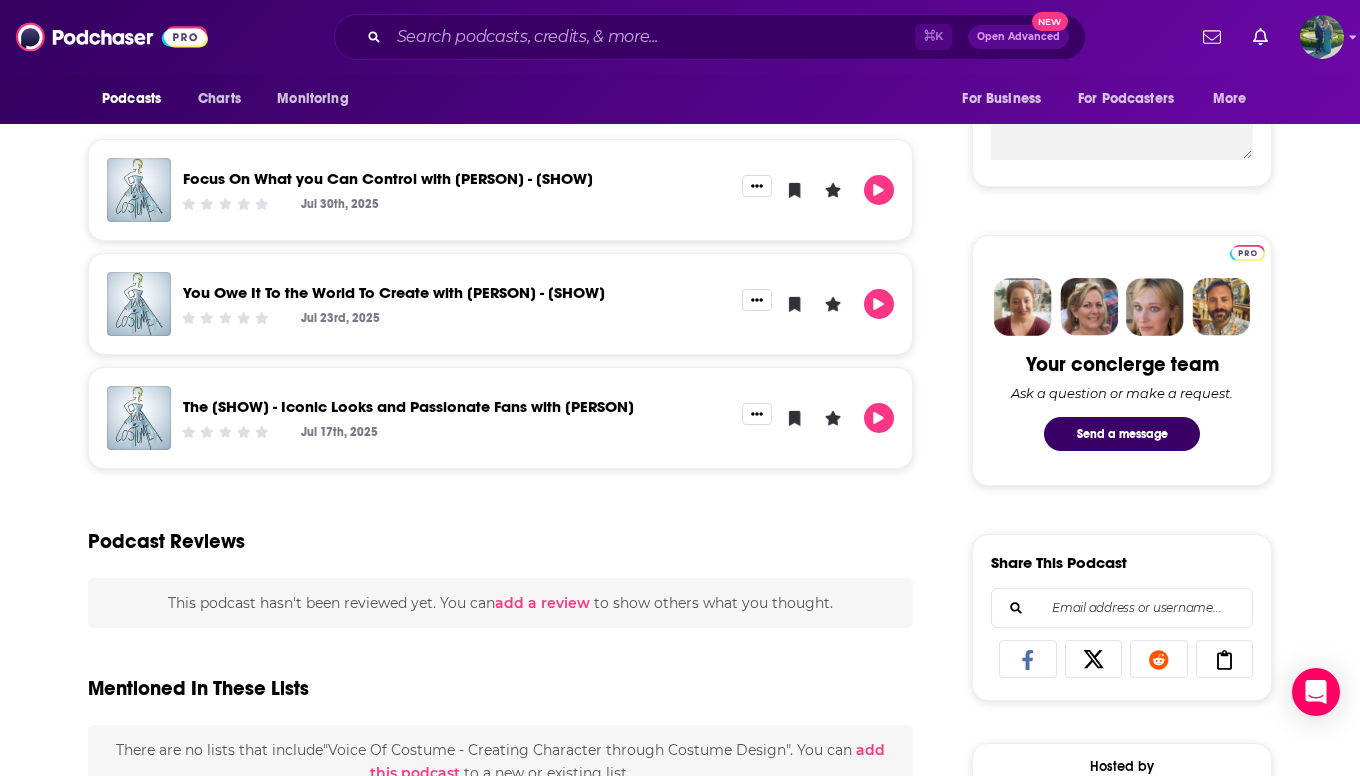 drag, startPoint x: 269, startPoint y: 440, endPoint x: 184, endPoint y: 424, distance: 86.492775 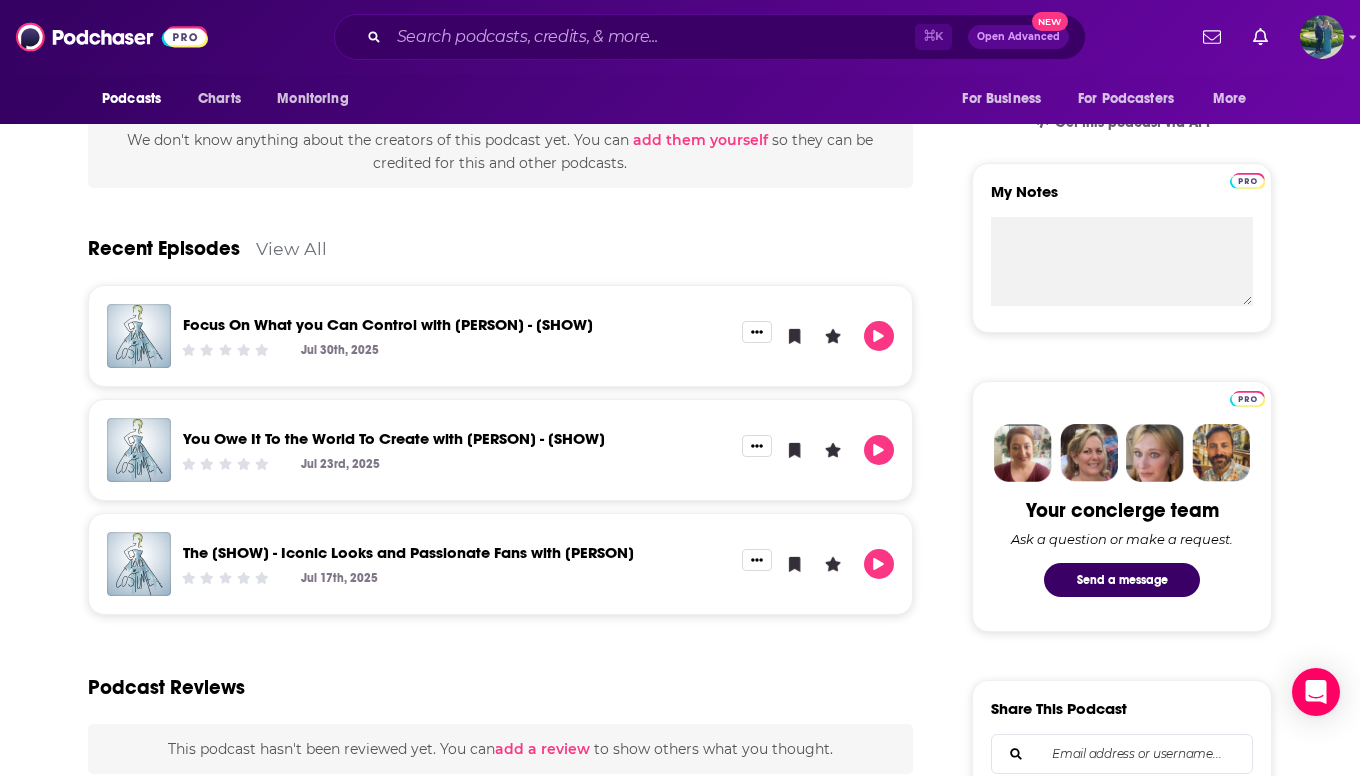 scroll, scrollTop: 544, scrollLeft: 0, axis: vertical 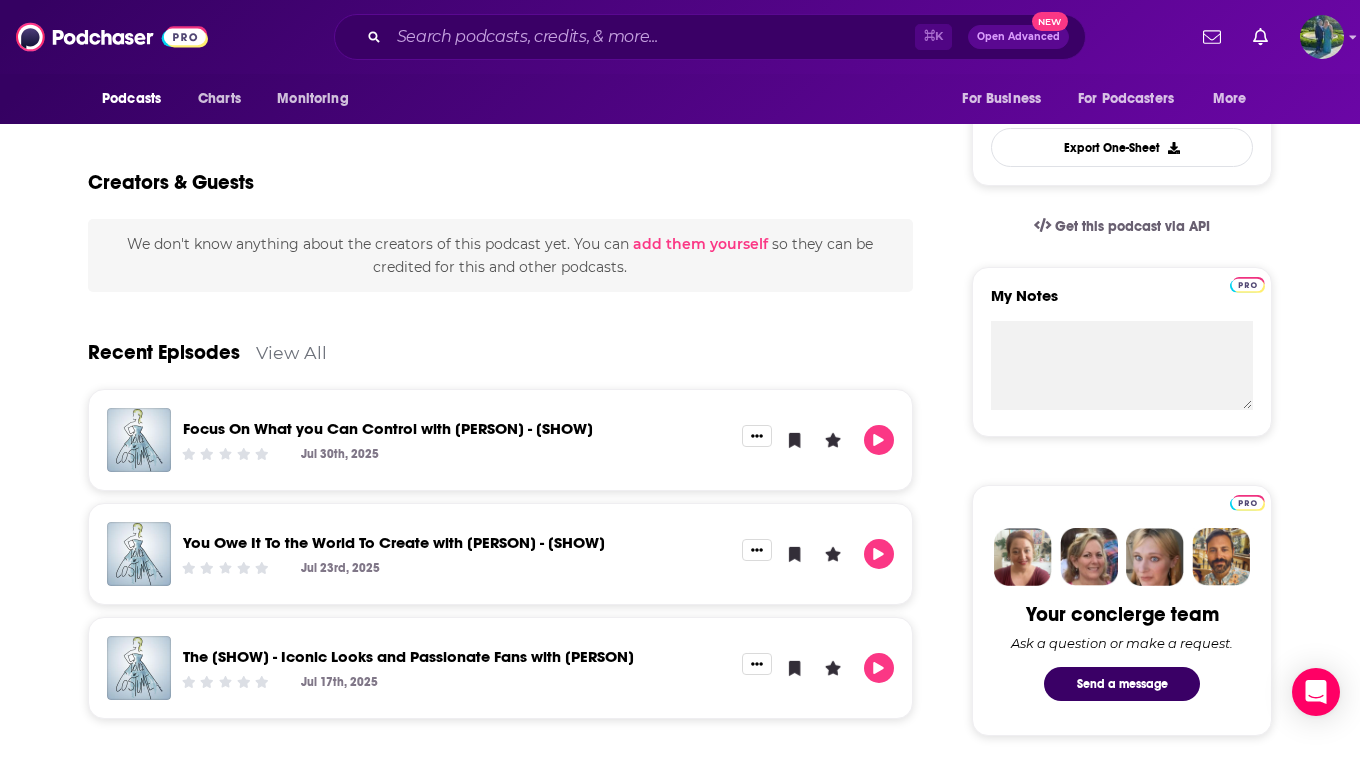 click on "Focus On What you Can Control with [PERSON] - [SHOW]" at bounding box center [388, 428] 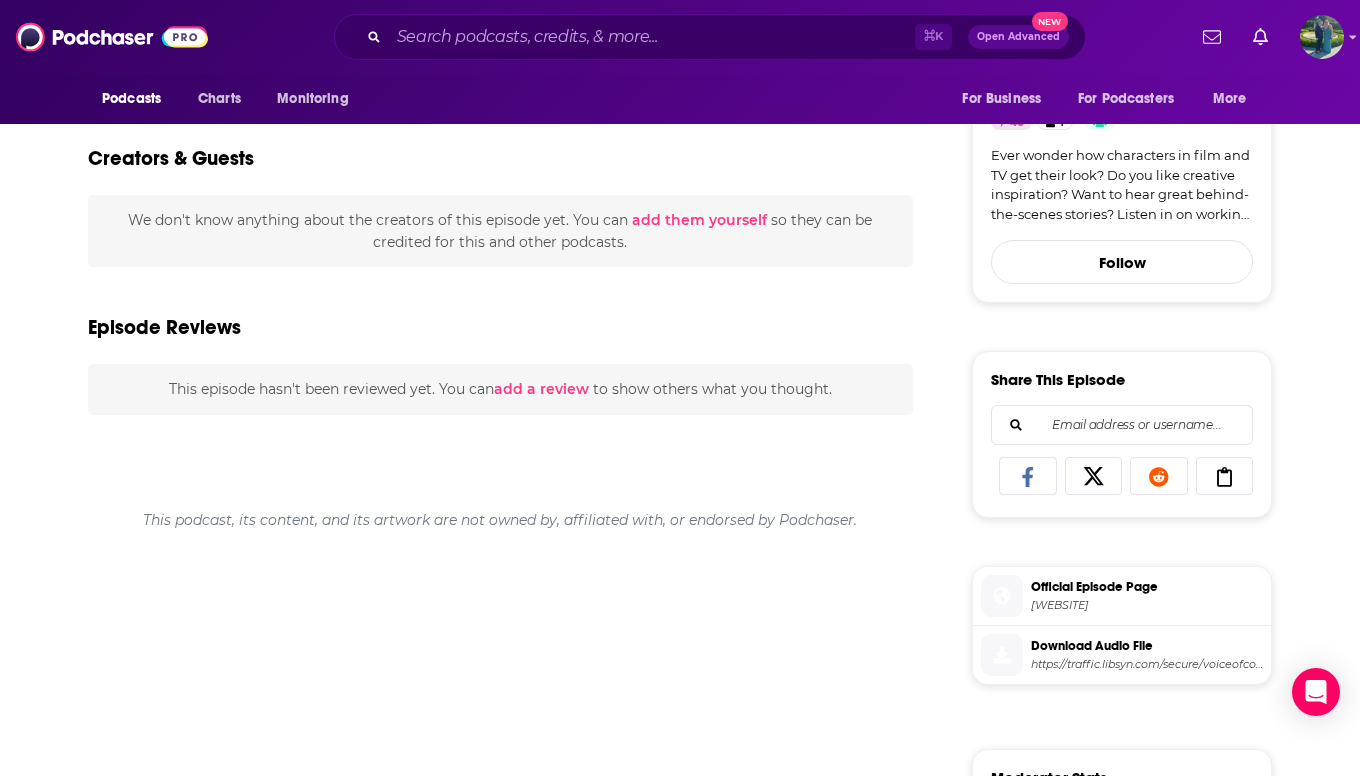 scroll, scrollTop: 0, scrollLeft: 0, axis: both 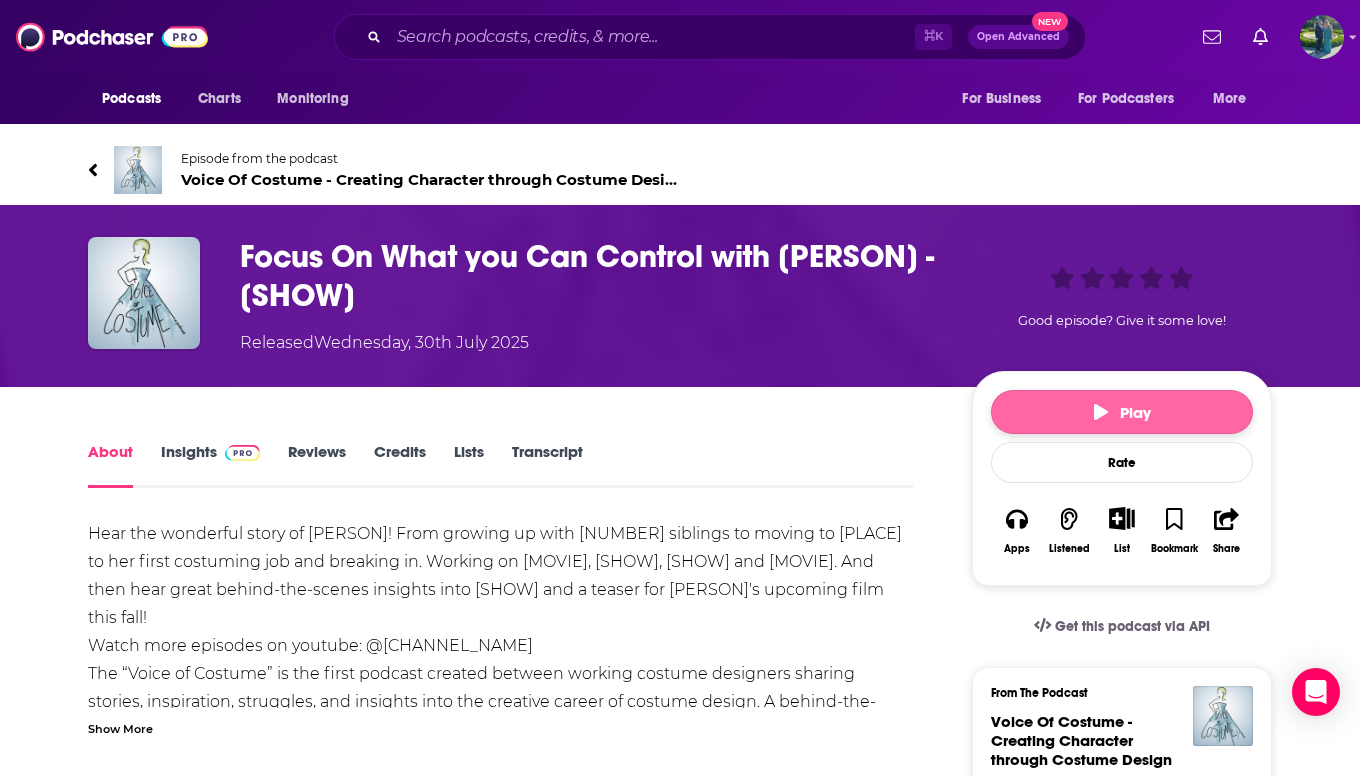 click on "Play" at bounding box center [1122, 412] 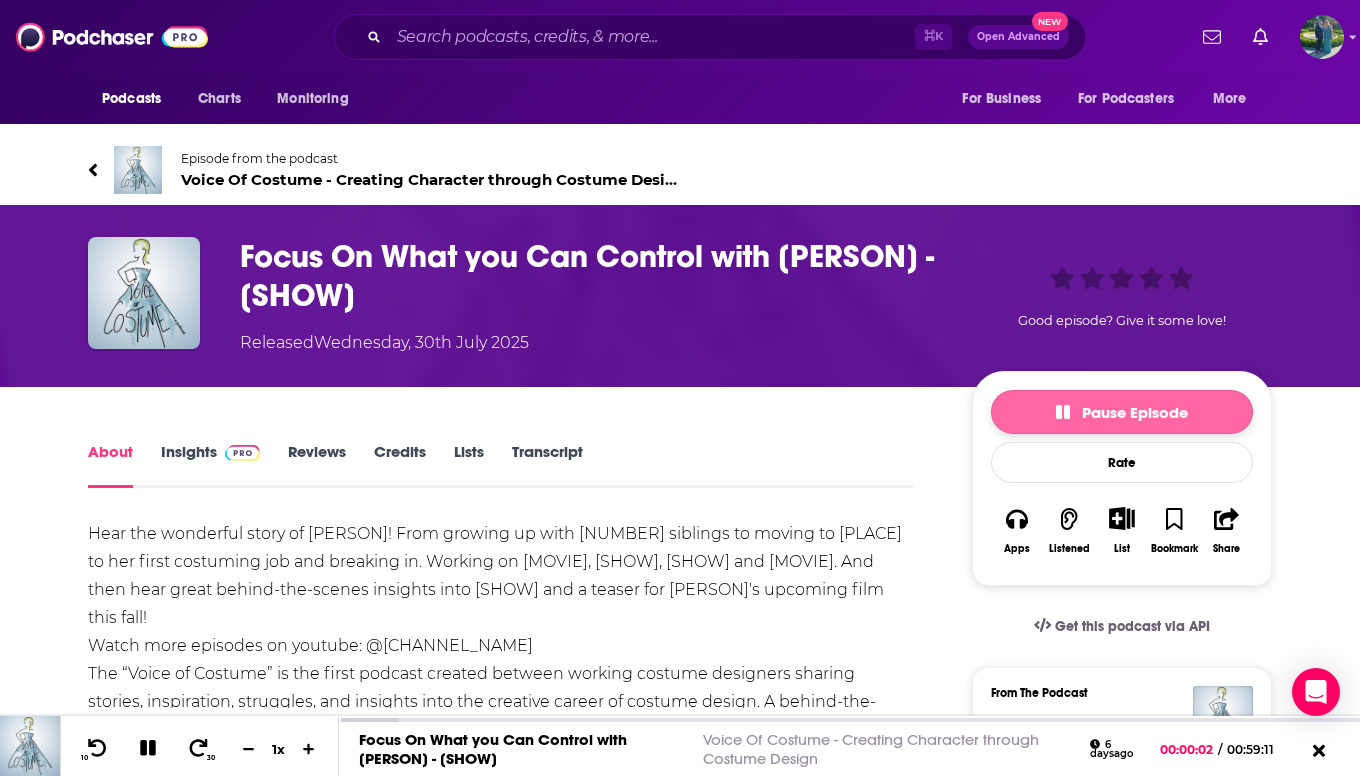 click on "Pause Episode" at bounding box center [1122, 412] 